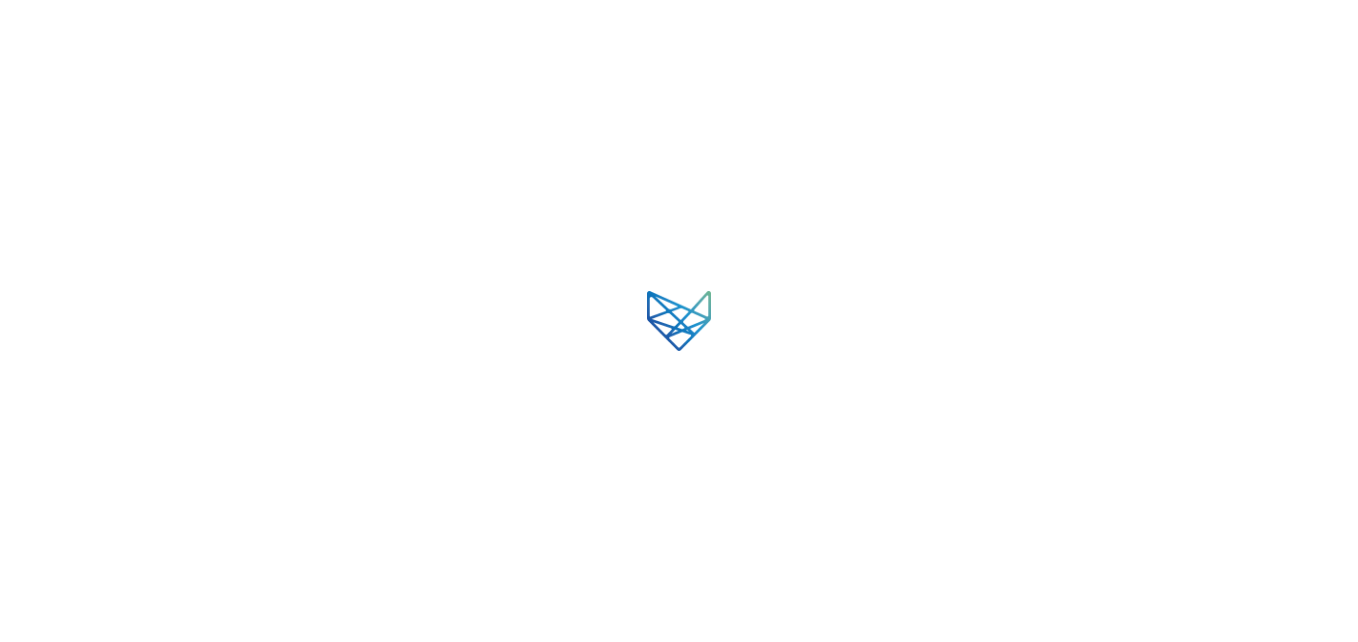 scroll, scrollTop: 0, scrollLeft: 0, axis: both 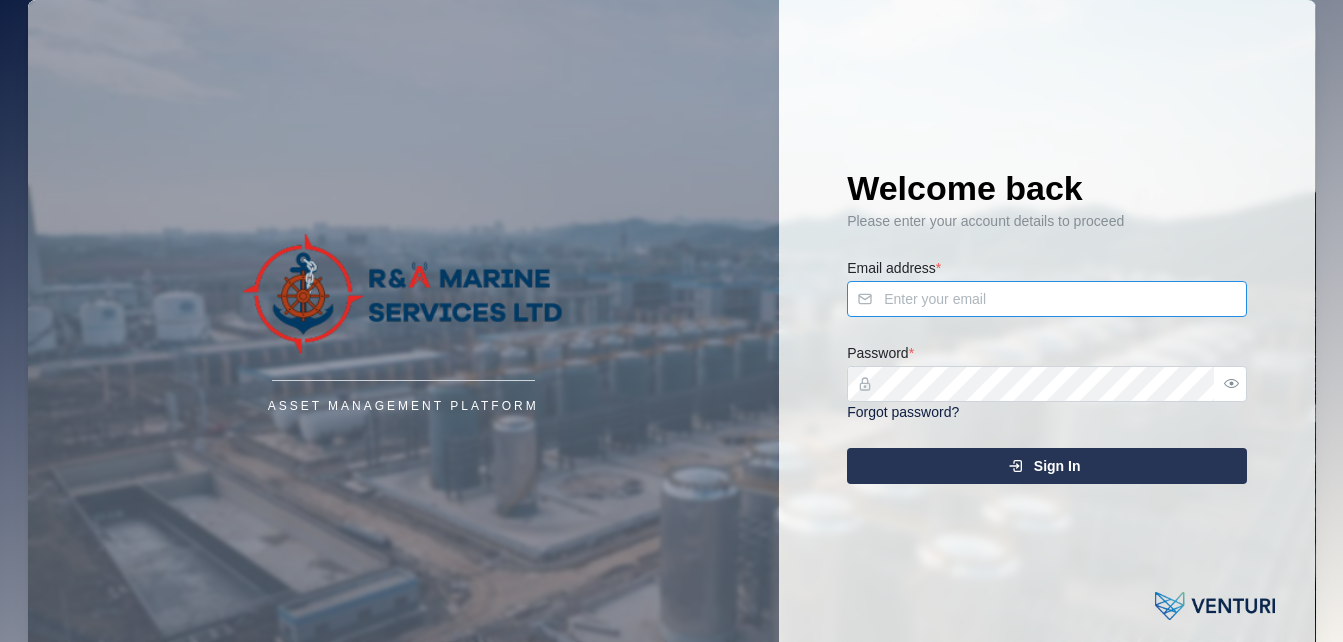 type on "[EMAIL]" 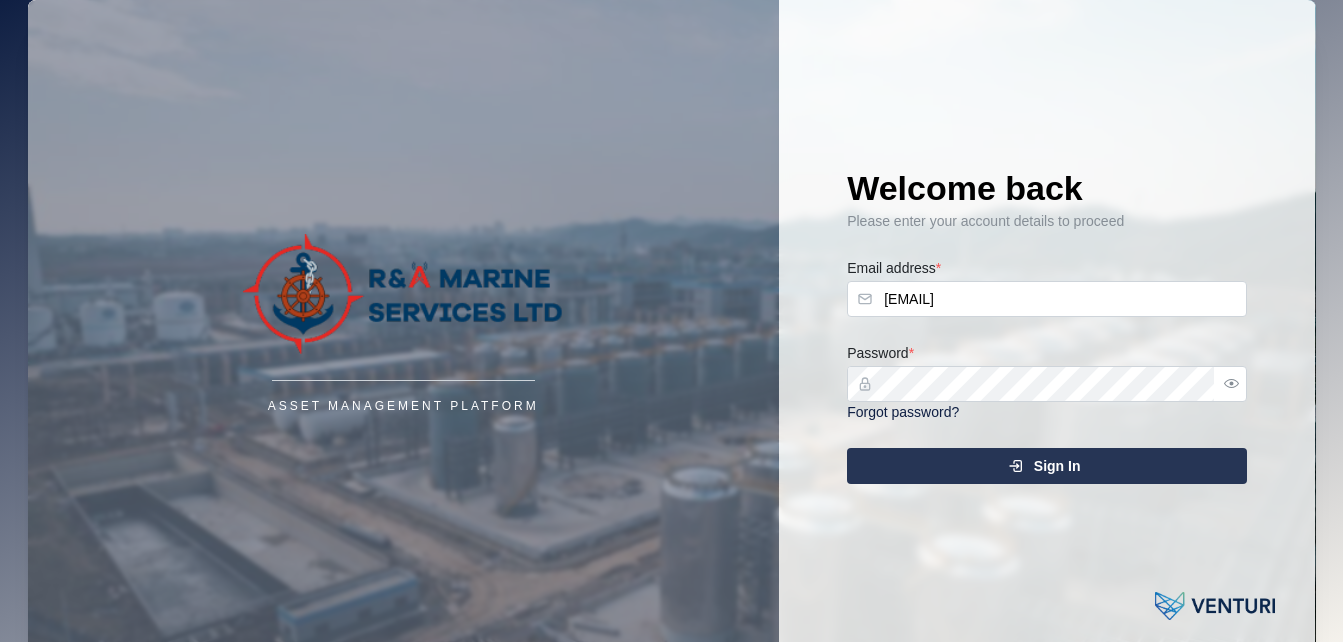click on "Sign In" at bounding box center (1044, 466) 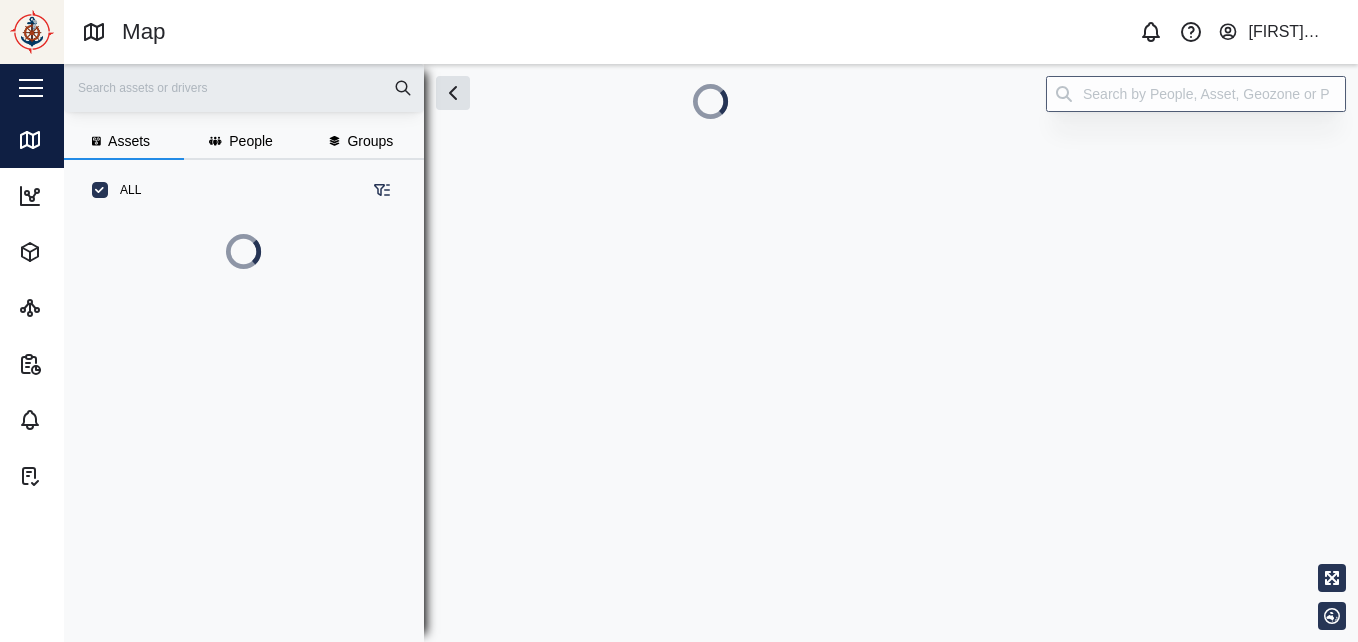 scroll, scrollTop: 16, scrollLeft: 16, axis: both 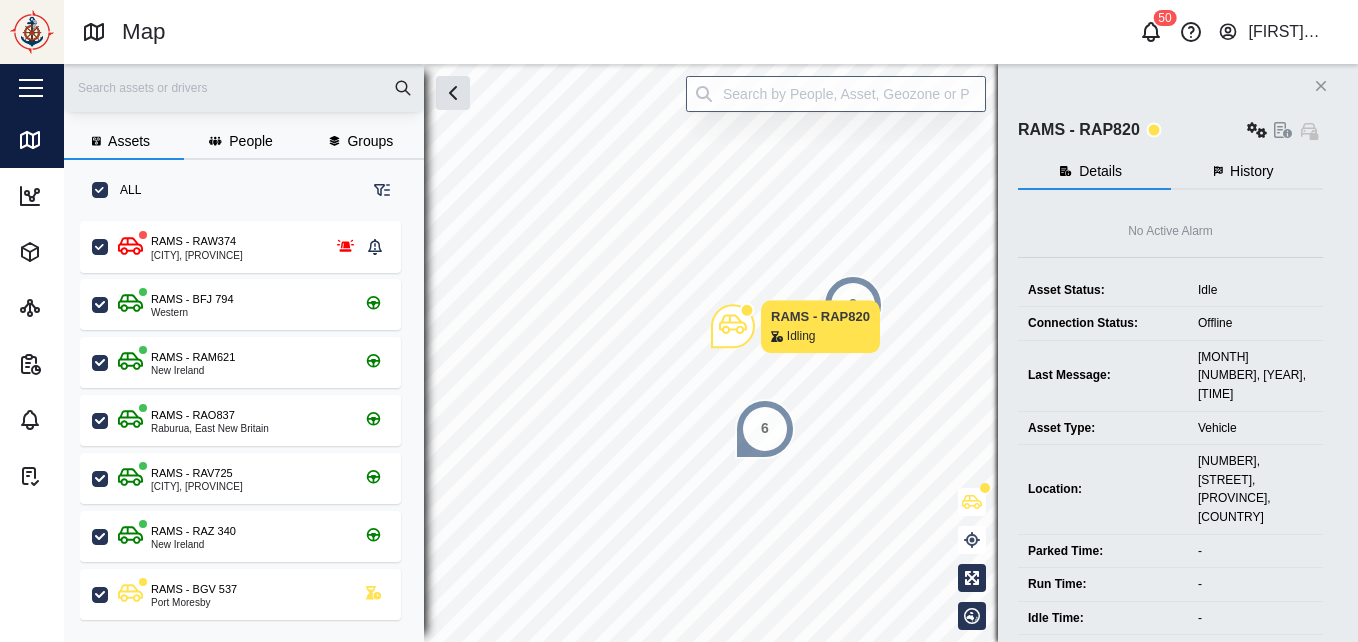 click 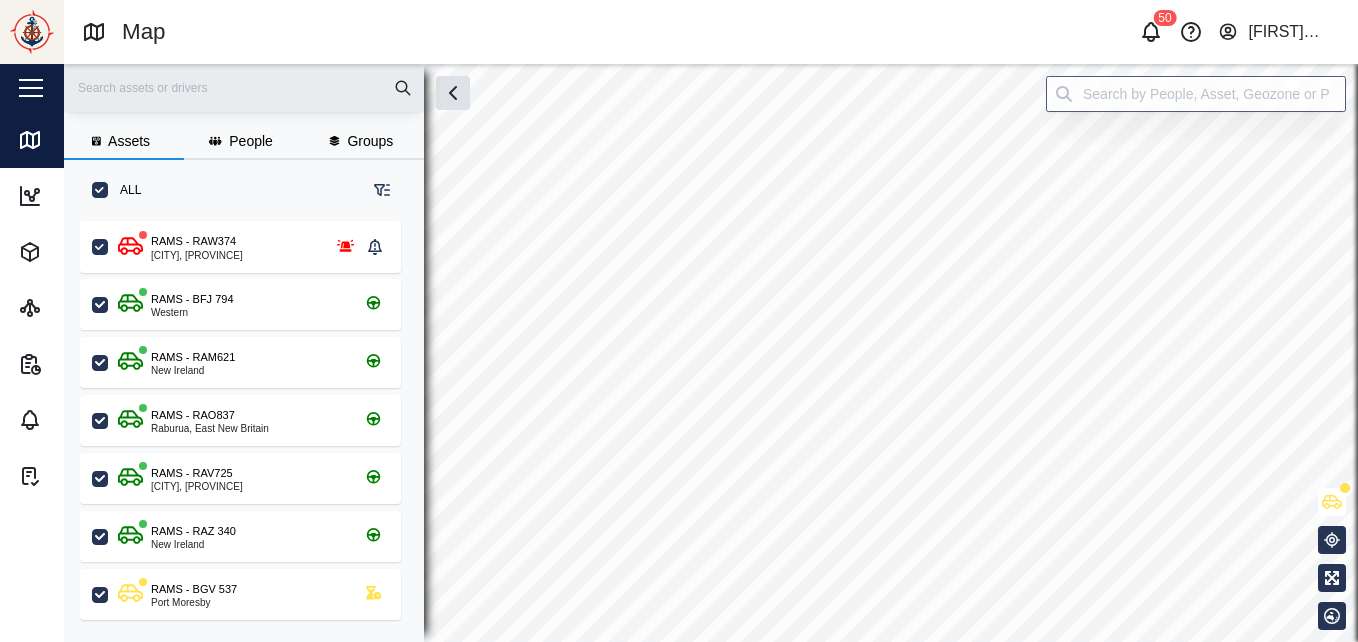 click on "Assets People Groups ALL RAMS - RAW374 [CITY],
[PROVINCE] RAMS - BFJ 794
[LOCATION] RAMS - RAM621
[PROVINCE] RAMS - RAO837 [CITY],
[PROVINCE] RAMS - RAZ 340
[PROVINCE] RAMS - BGV 537
[LOCATION] RAMS - CBI 758
[LOCATION] RAMS - RAP820 [CITY],
[PROVINCE] RAMS - RAR669 [CITY],
[PROVINCE] RAMS - RAZ 650 [CITY],
[PROVINCE] RAMS - ATHAN SPIRIT [CITY],
[PROVINCE] RAMS - BFF 692
[LOCATION] RAMS - BFI 037 [CITY],
[PROVINCE] RAMS - CBI 759 [CITY],
[PROVINCE] RAMS - CBM 339
[LOCATION] - ELIAKOS SPIRI... [CITY],
[PROVINCE] RAMS - EMELIA SPIRIT
[PROVINCE]" at bounding box center (711, 353) 